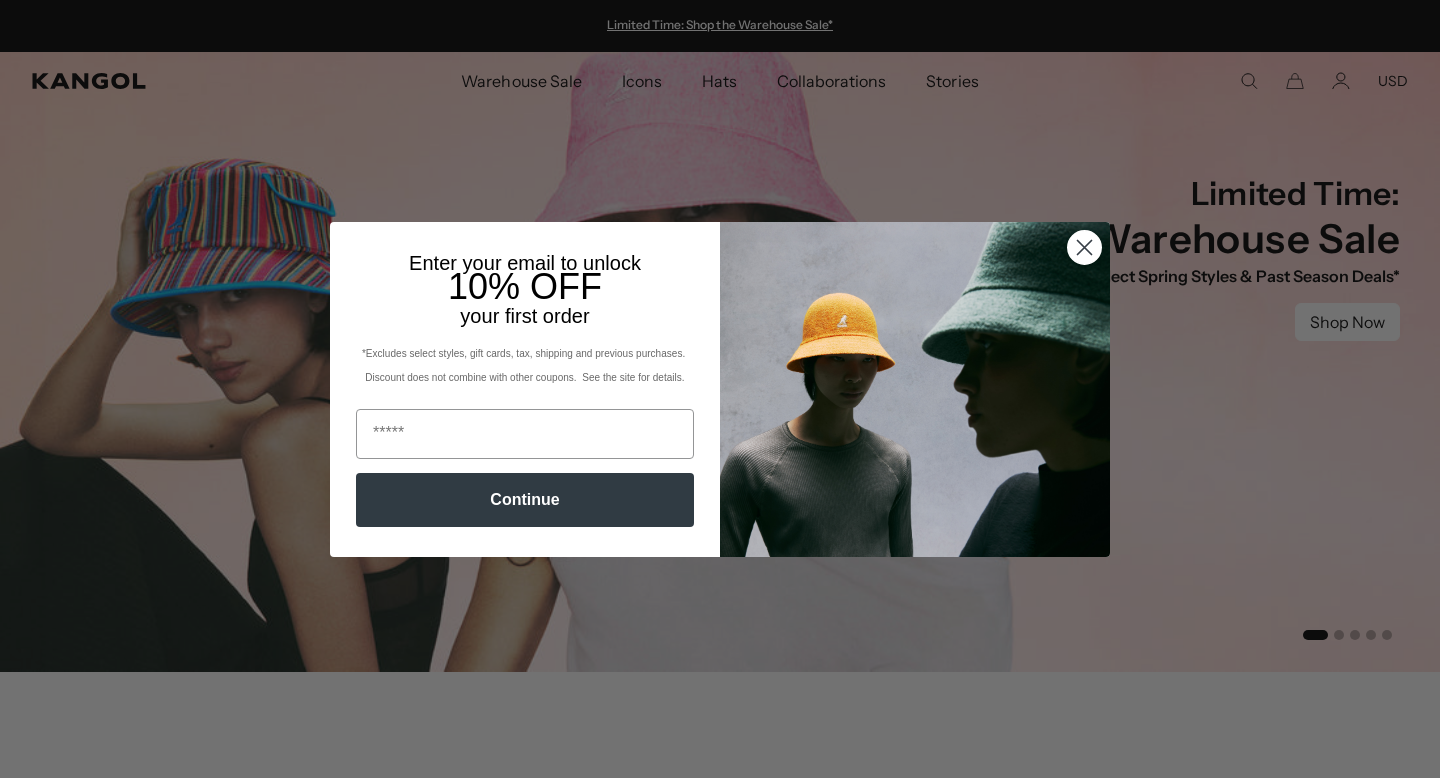 scroll, scrollTop: 0, scrollLeft: 0, axis: both 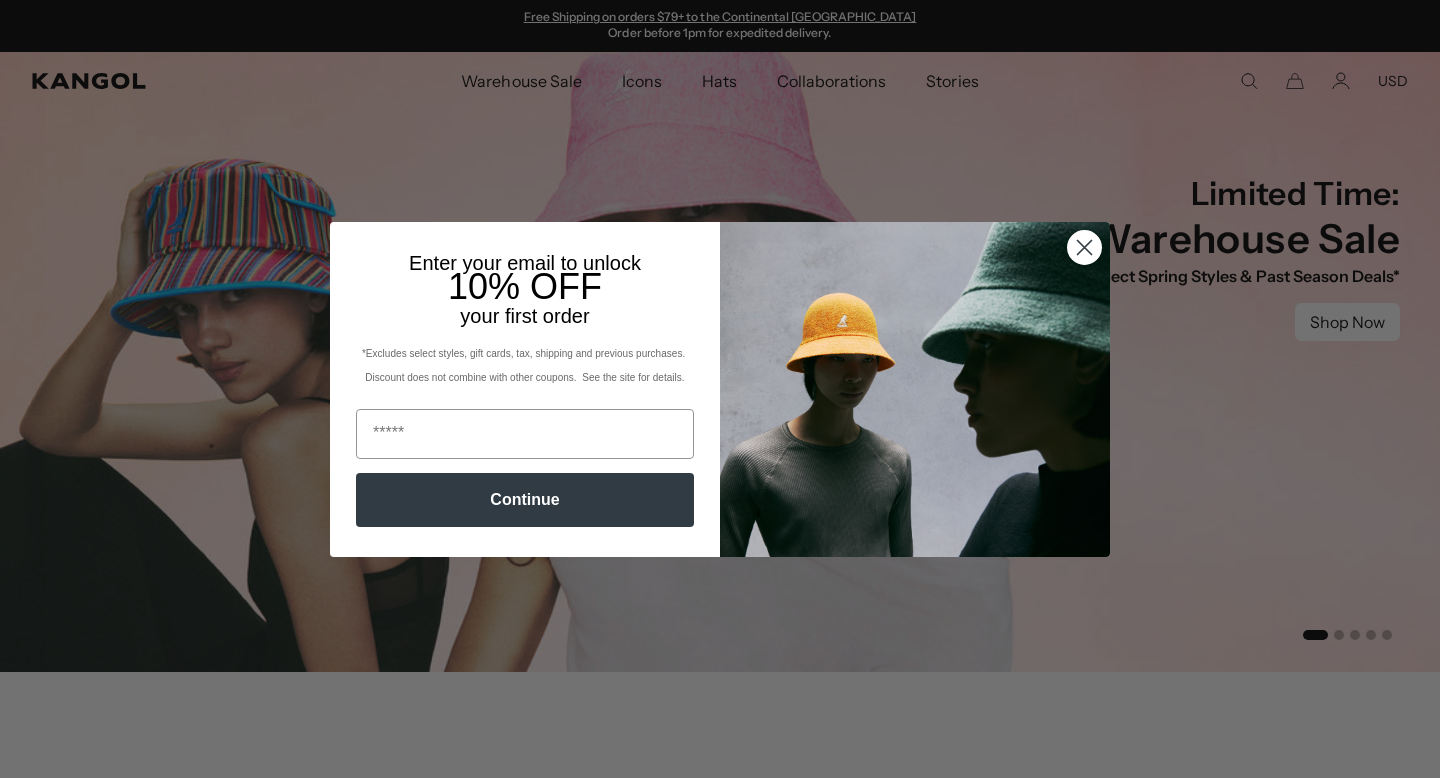 click 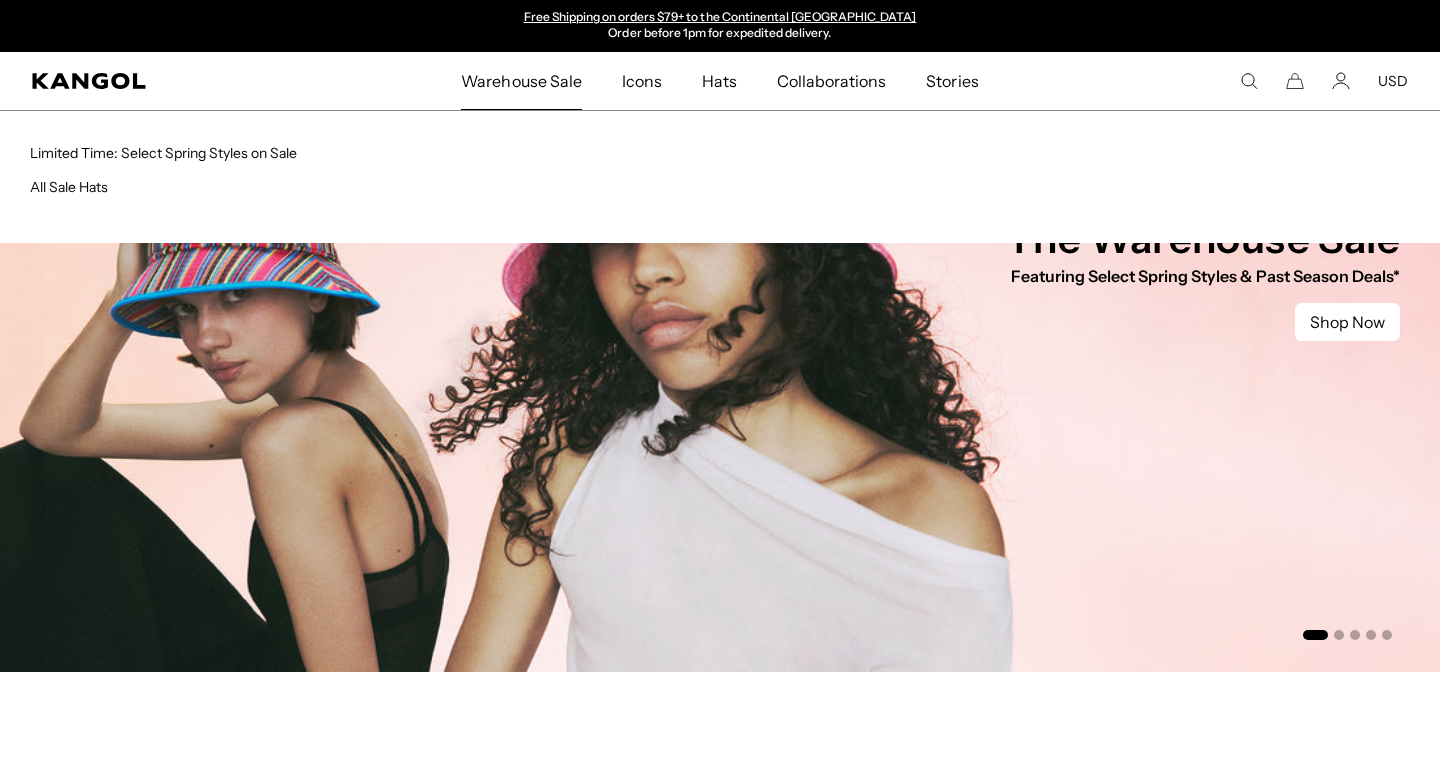 scroll, scrollTop: 0, scrollLeft: 0, axis: both 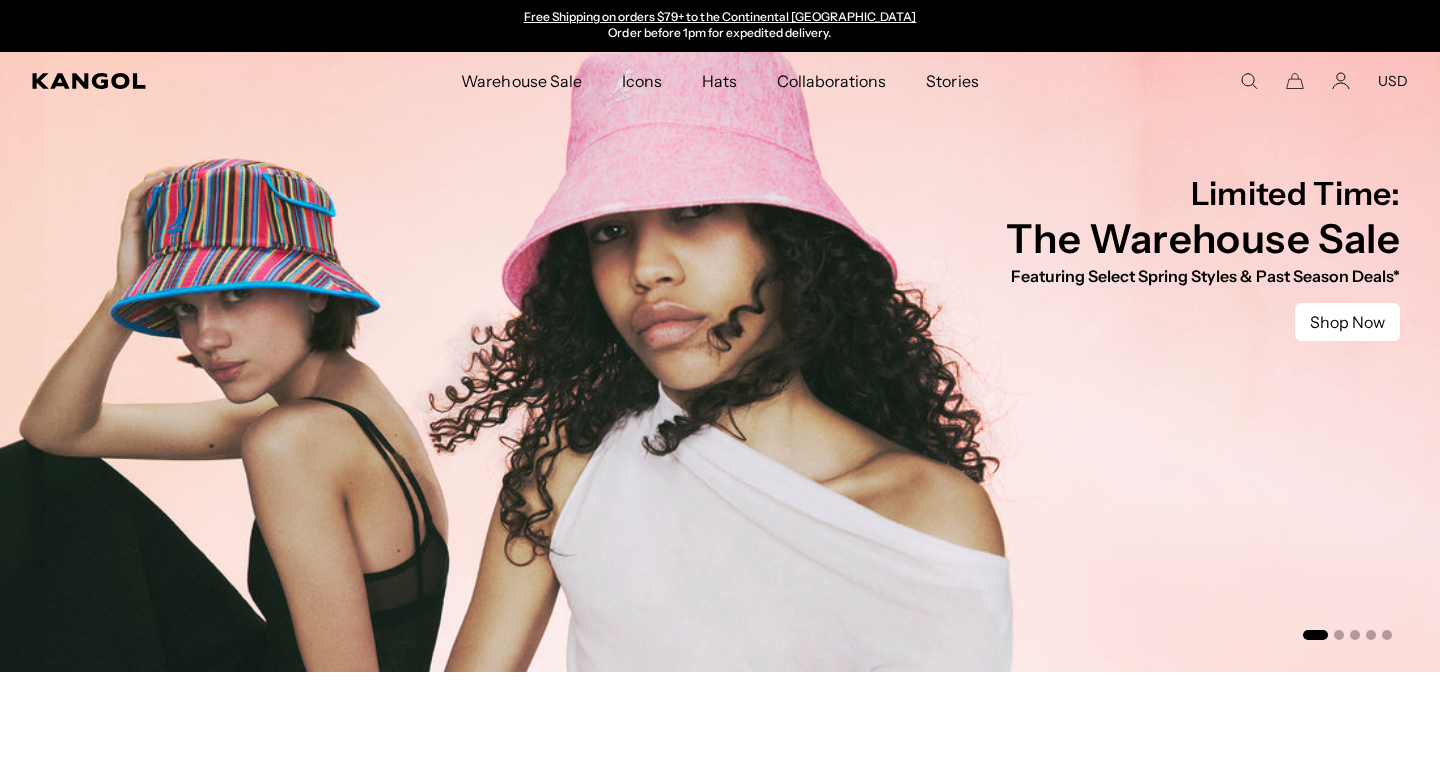 click 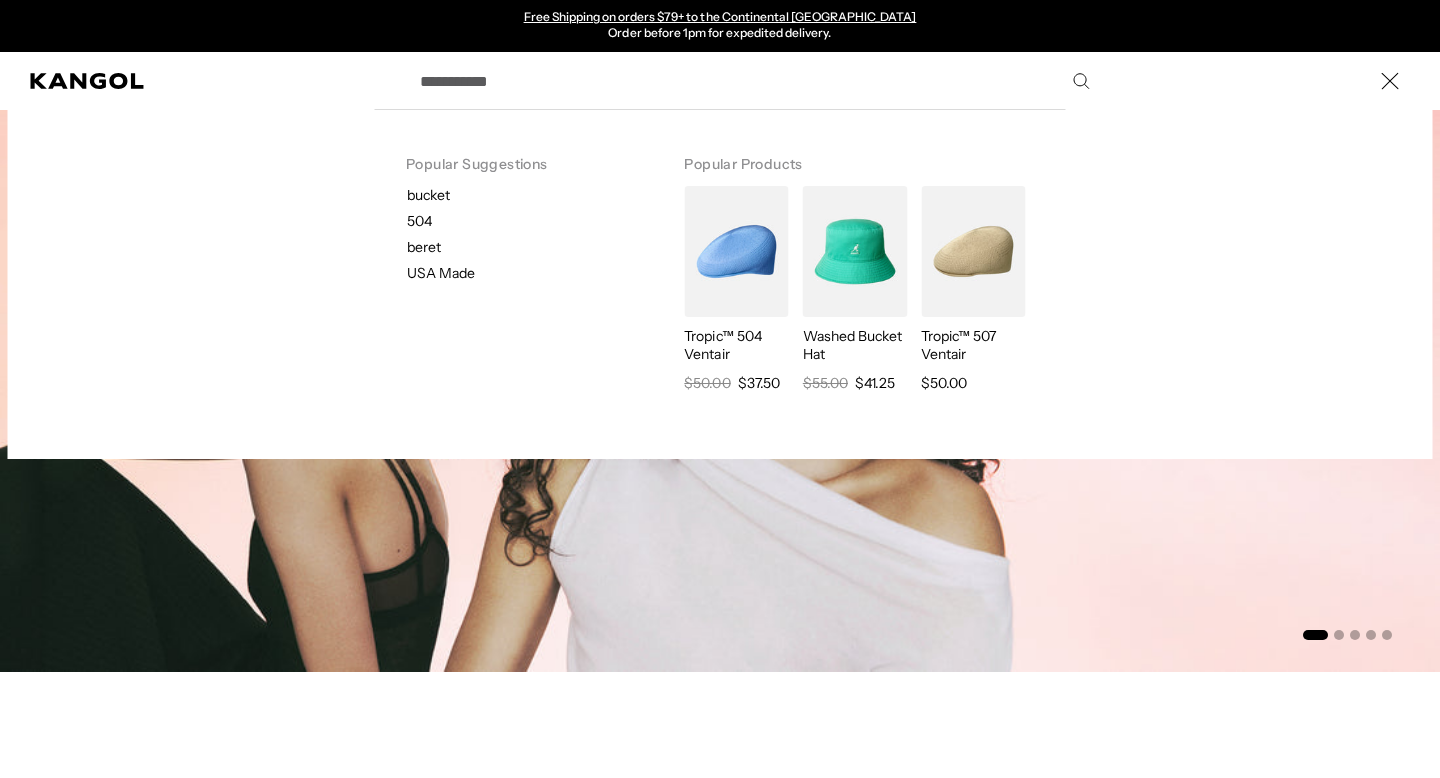click on "Search here" at bounding box center (753, 81) 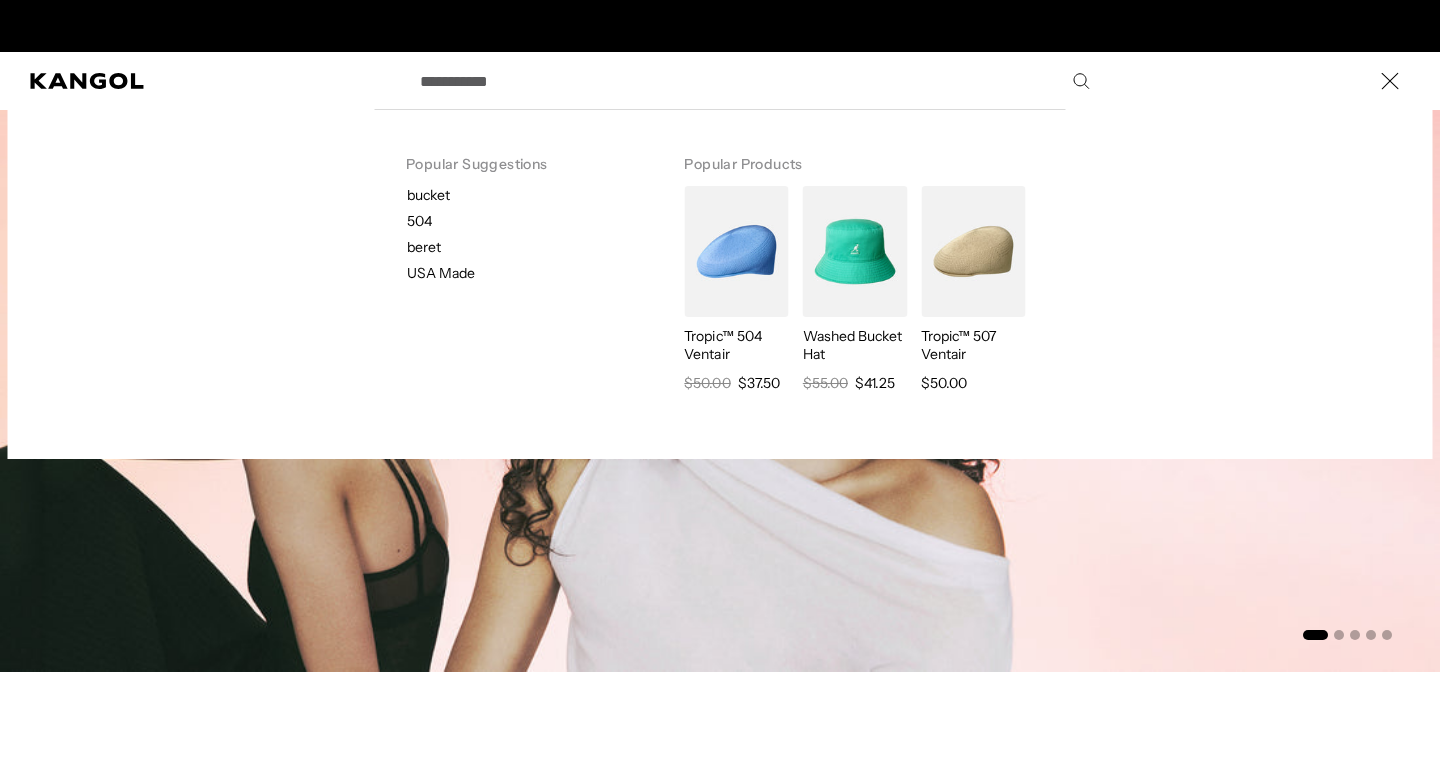 scroll, scrollTop: 0, scrollLeft: 0, axis: both 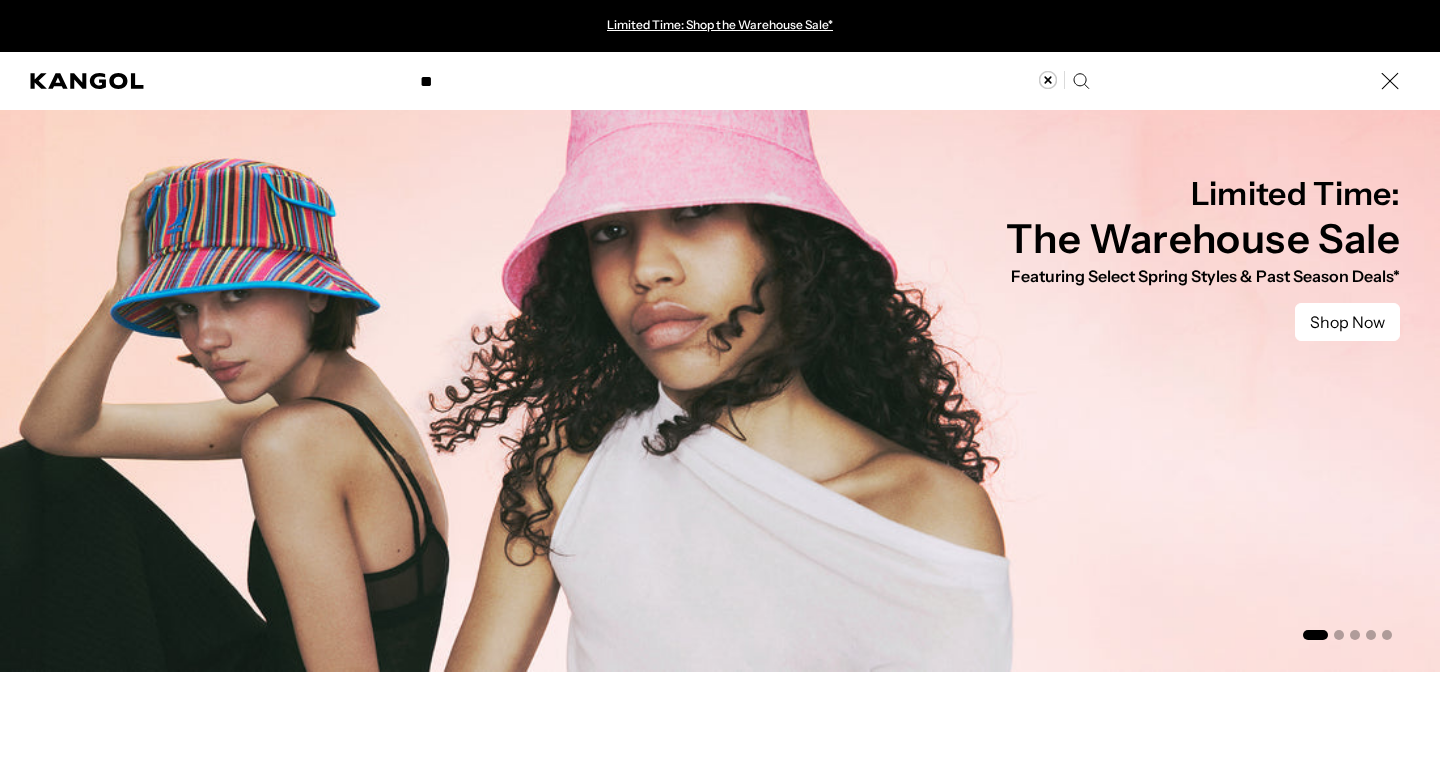 type on "*" 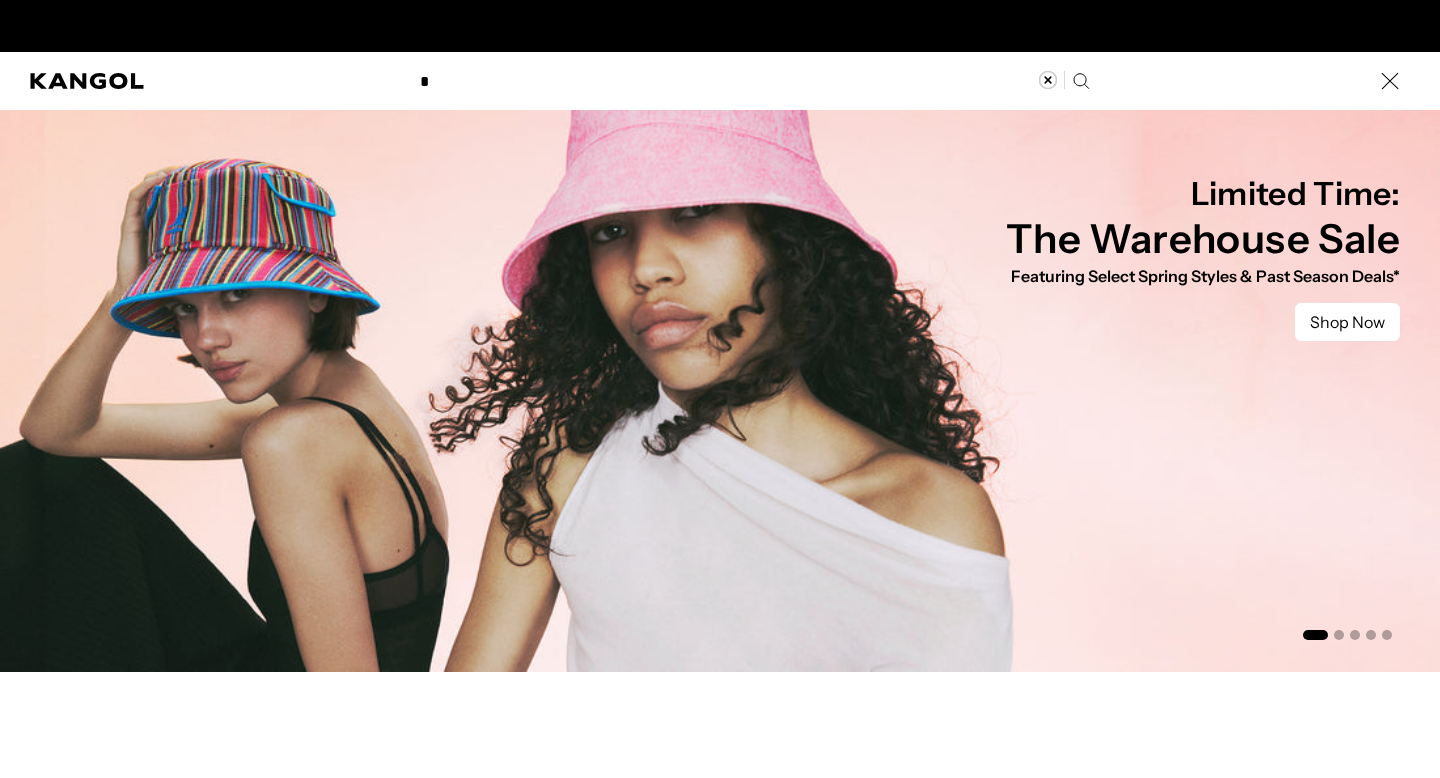 scroll, scrollTop: 0, scrollLeft: 412, axis: horizontal 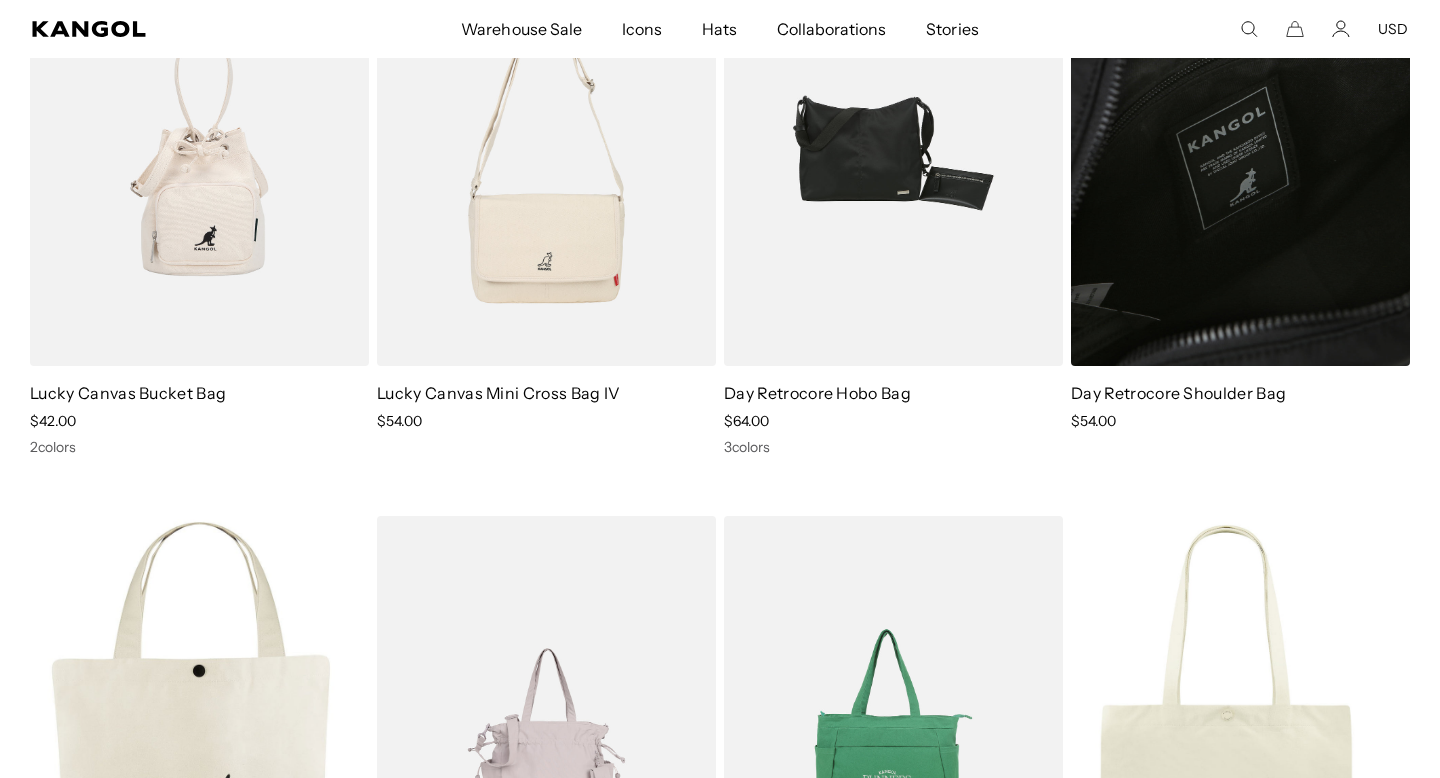 click on "Day Retrocore Shoulder Bag Sale Price $54.00" at bounding box center (1240, 198) 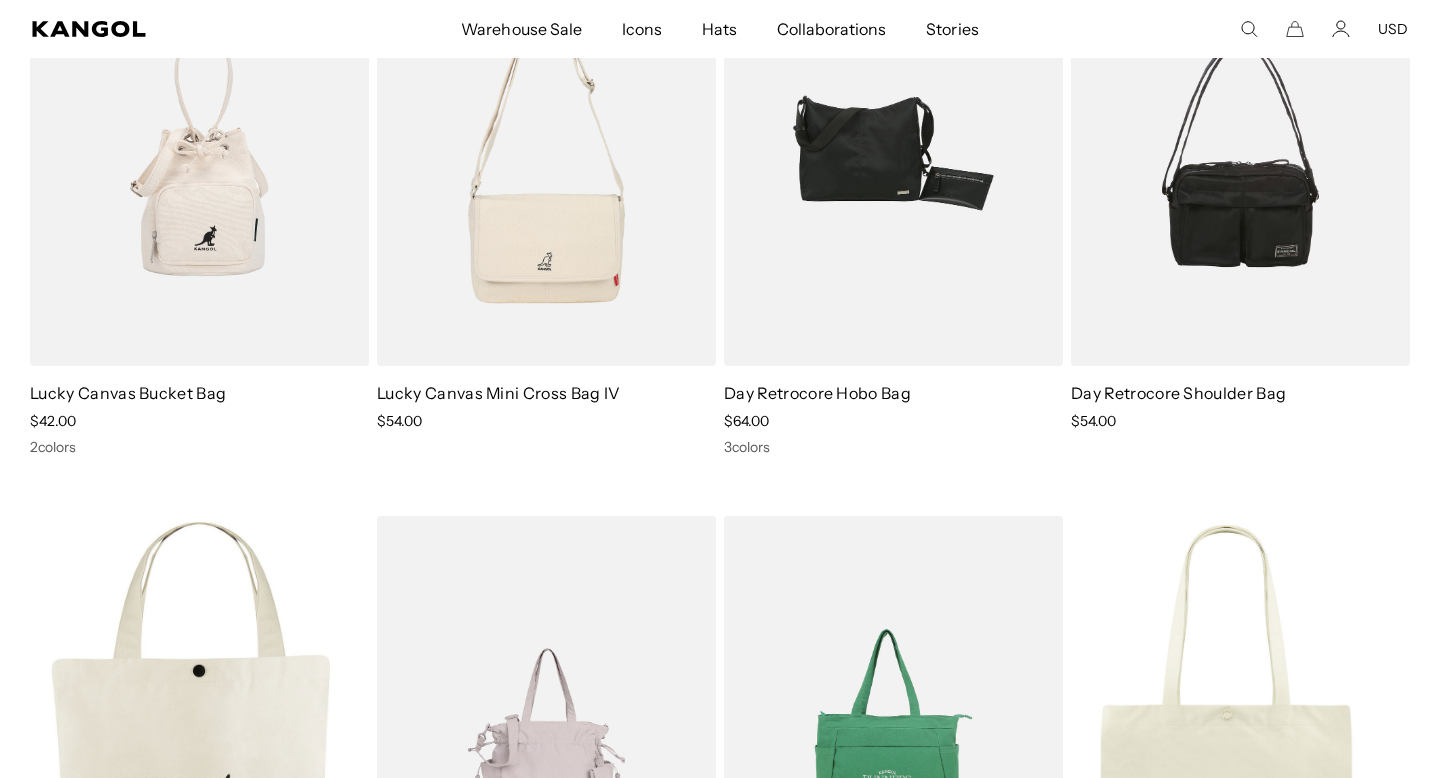 scroll, scrollTop: 0, scrollLeft: 412, axis: horizontal 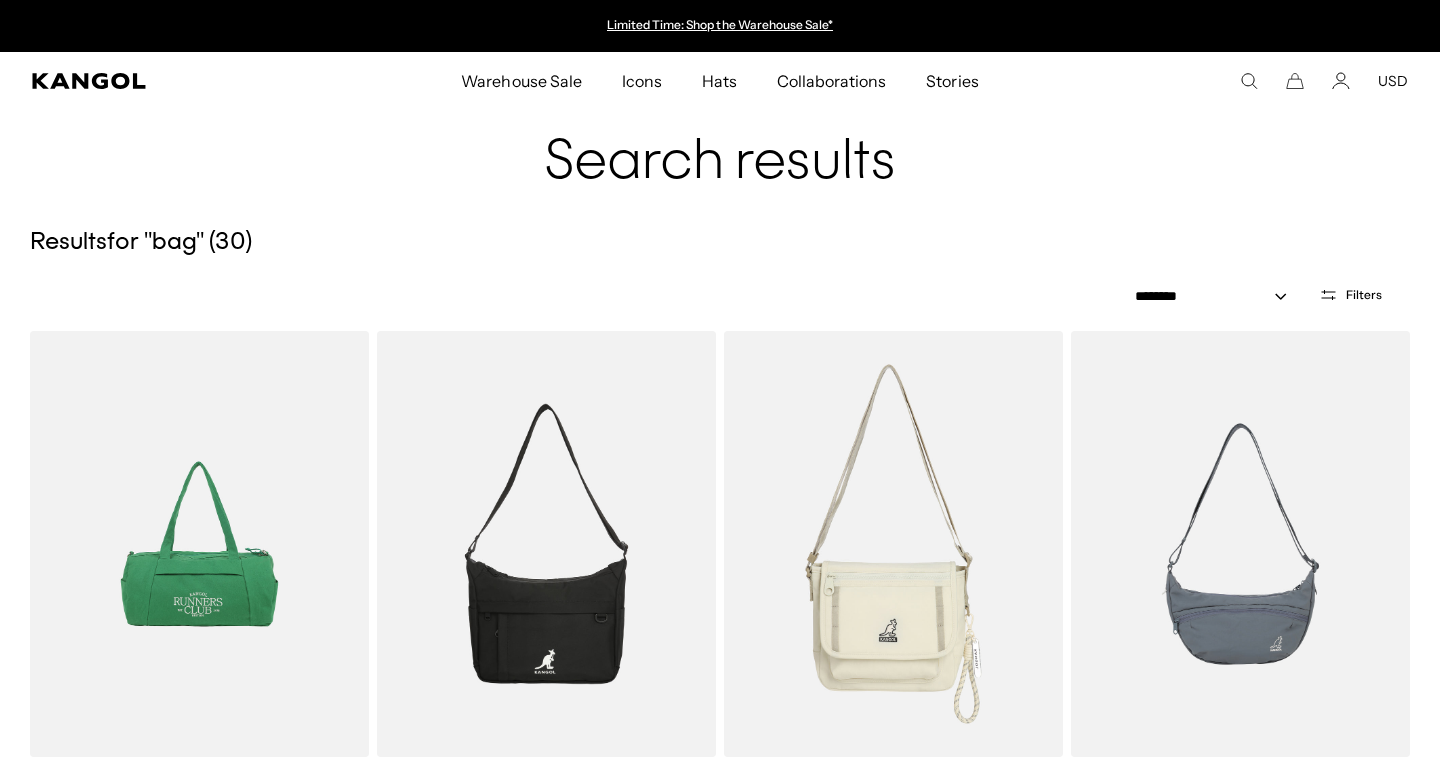 click 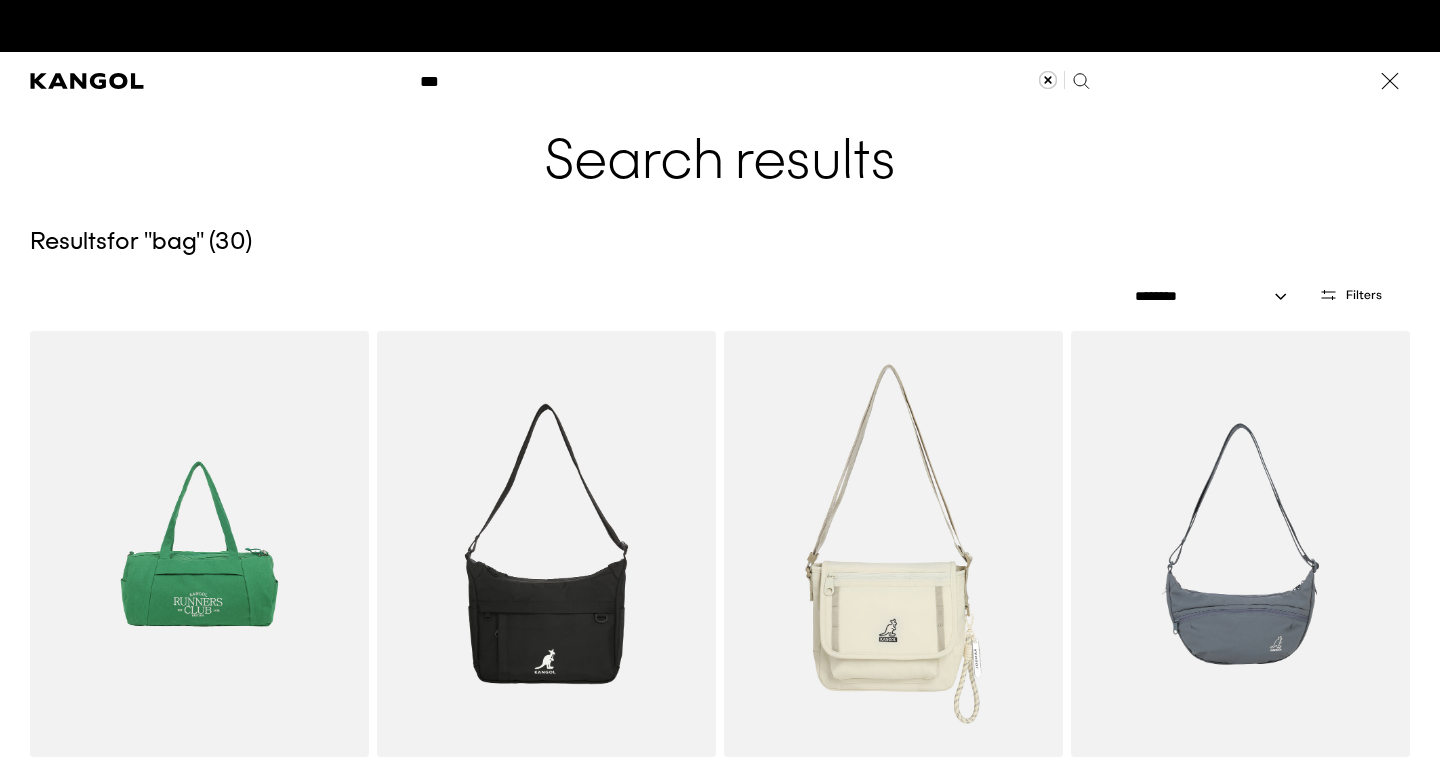 scroll, scrollTop: 0, scrollLeft: 412, axis: horizontal 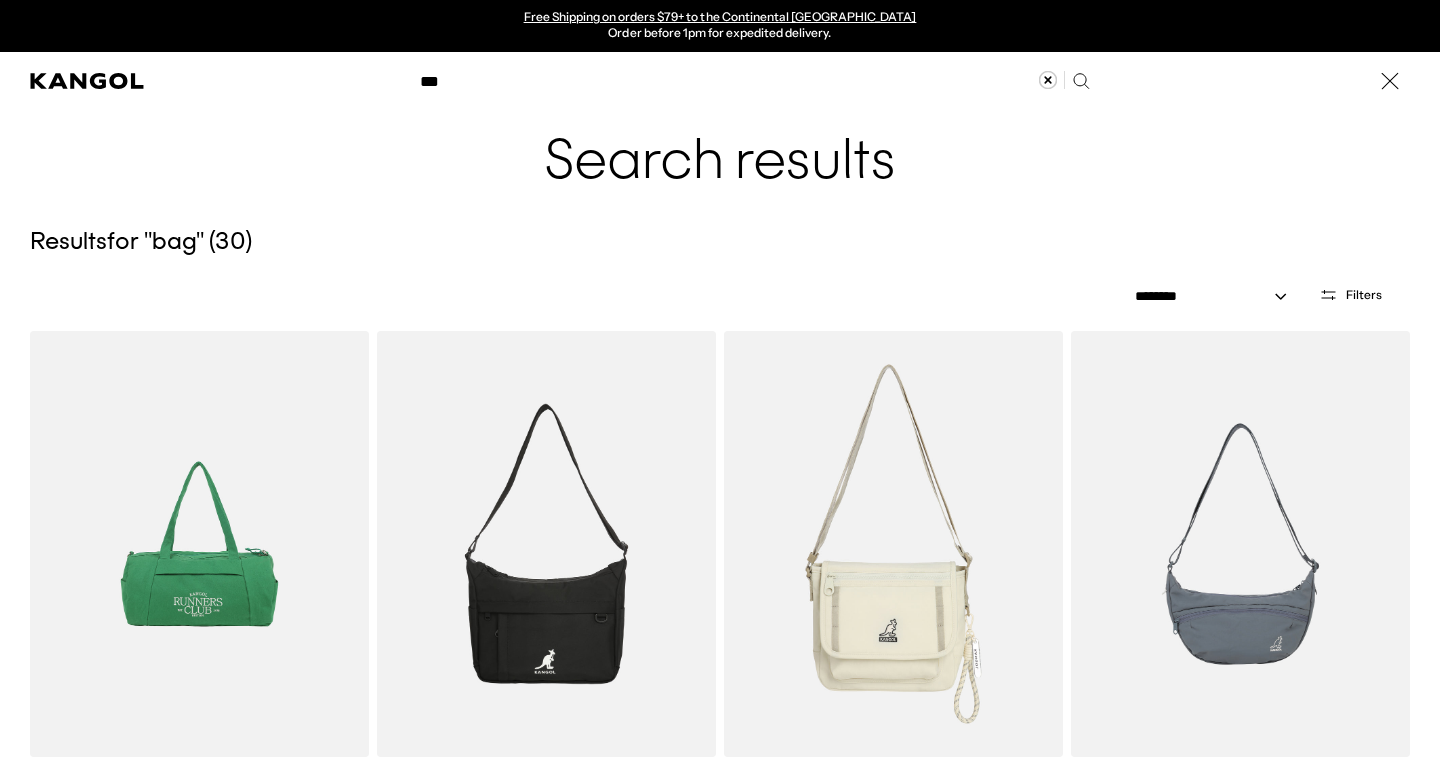 click on "***" at bounding box center [753, 81] 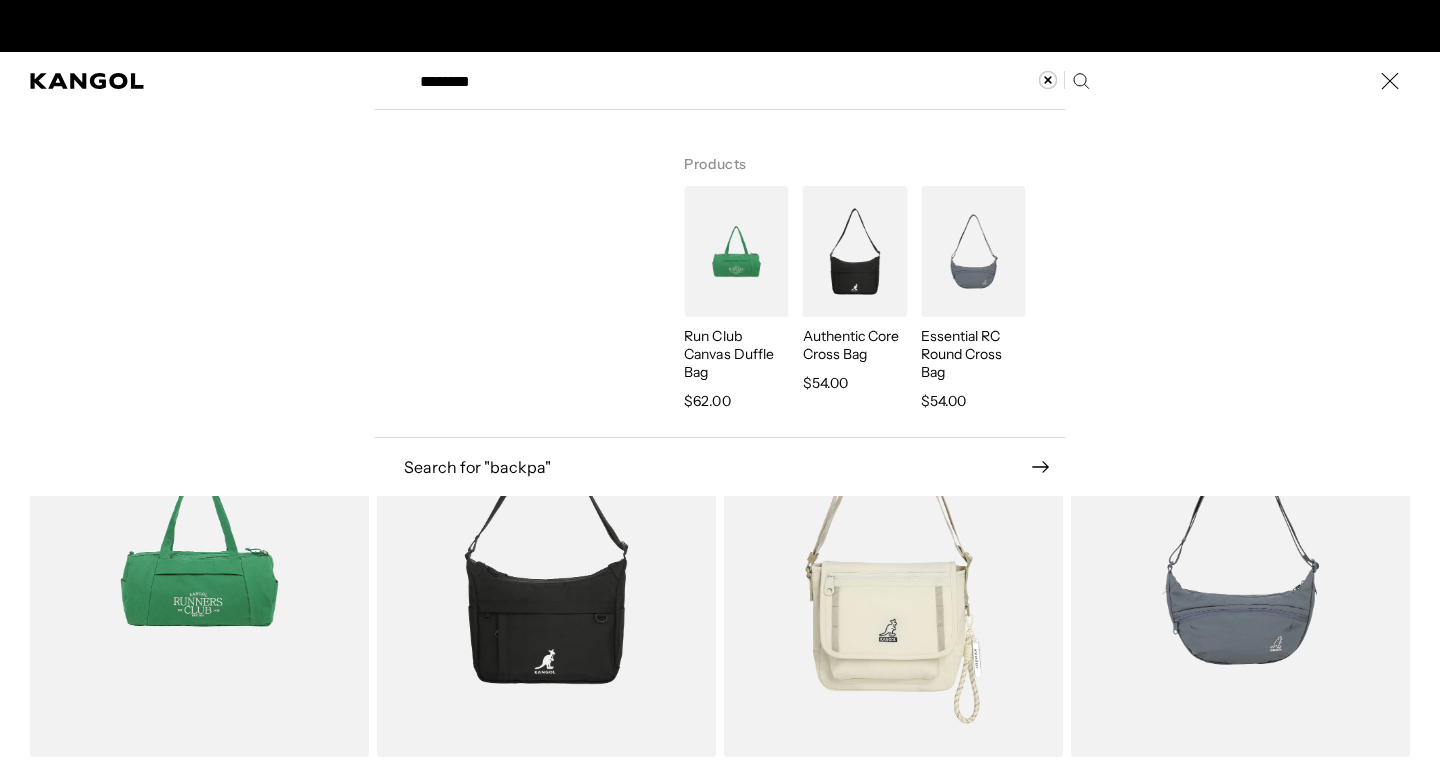 scroll, scrollTop: 0, scrollLeft: 412, axis: horizontal 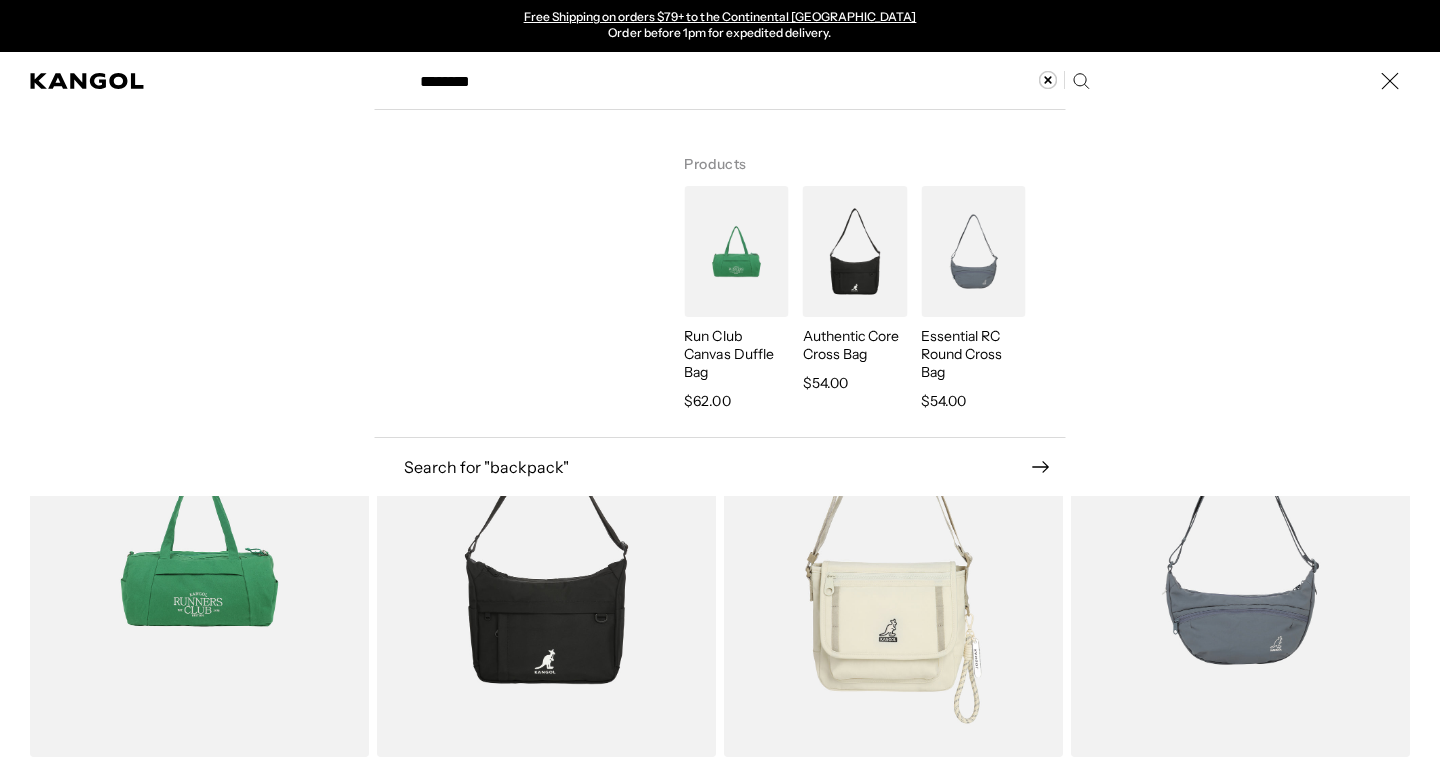 type on "********" 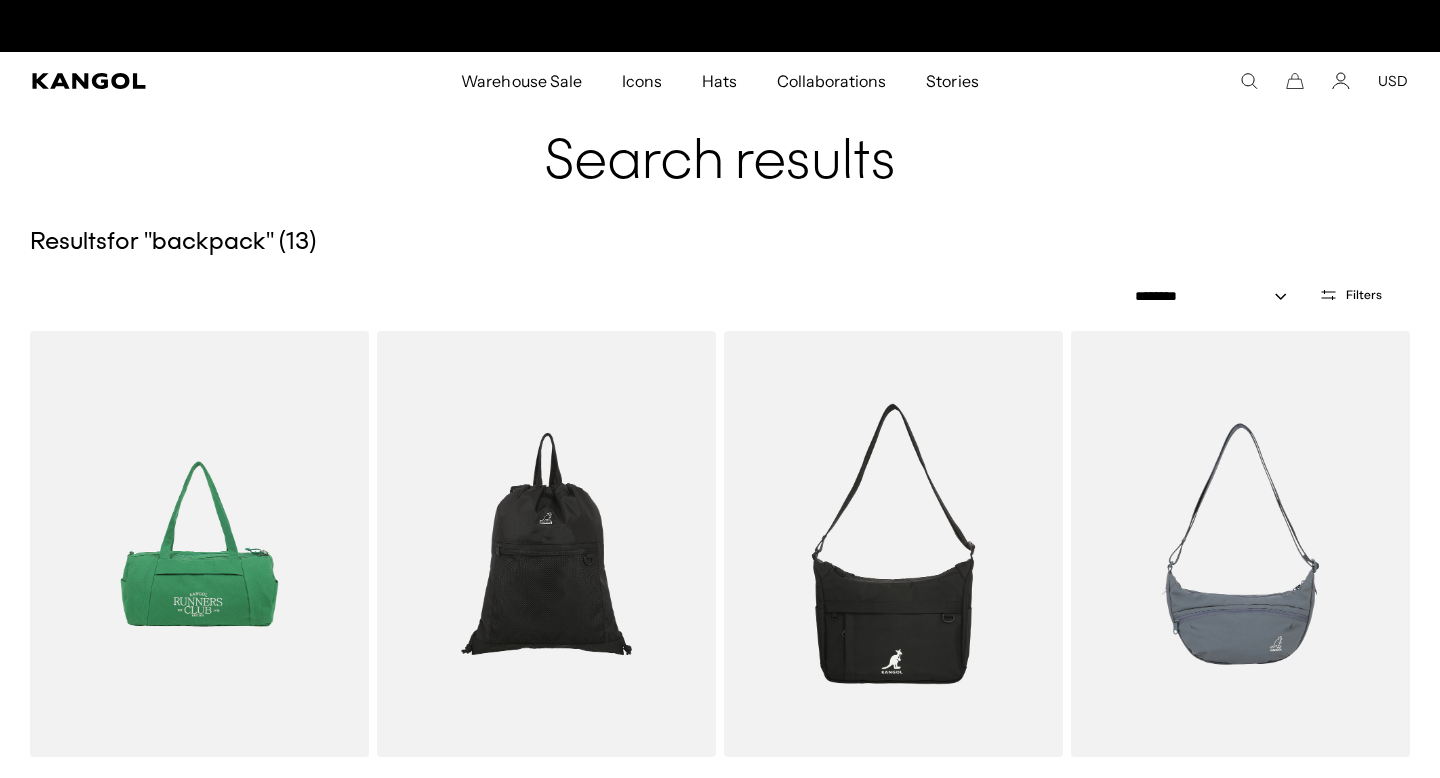 scroll, scrollTop: 0, scrollLeft: 0, axis: both 